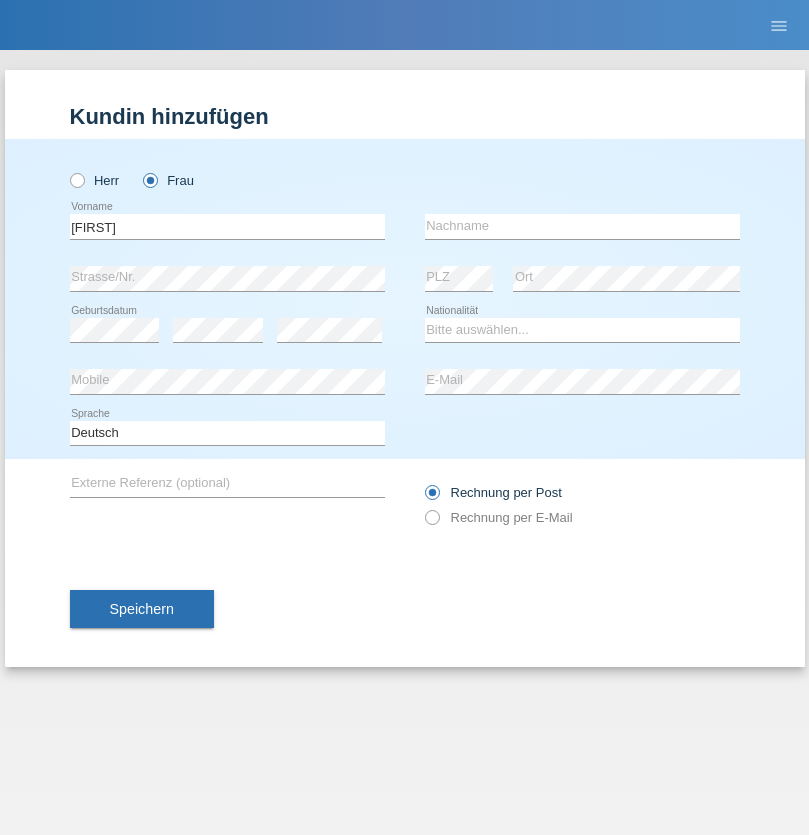 scroll, scrollTop: 0, scrollLeft: 0, axis: both 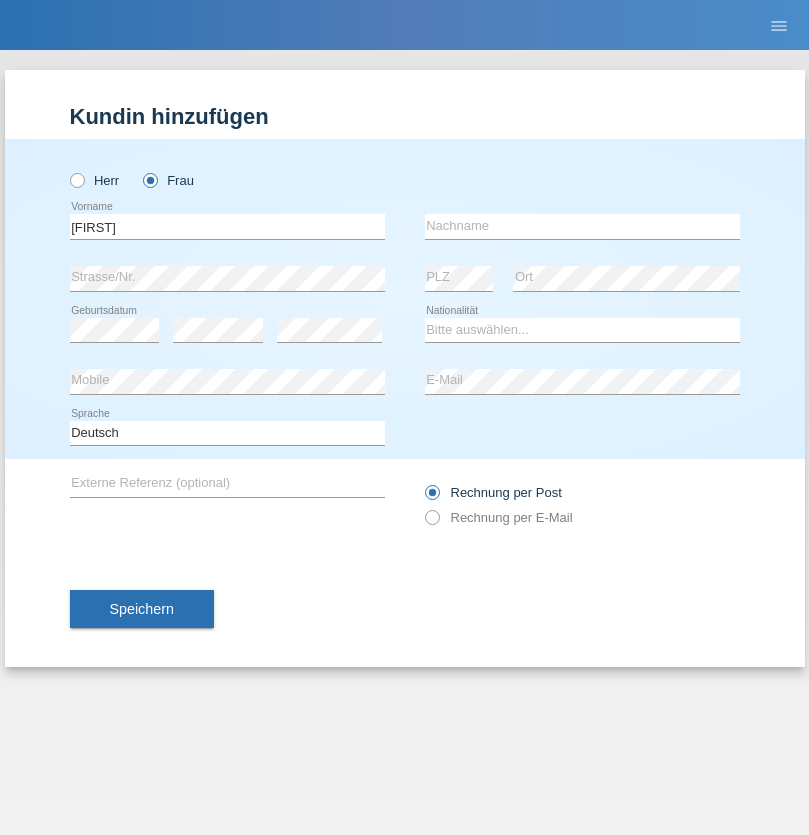 type on "[FIRST]" 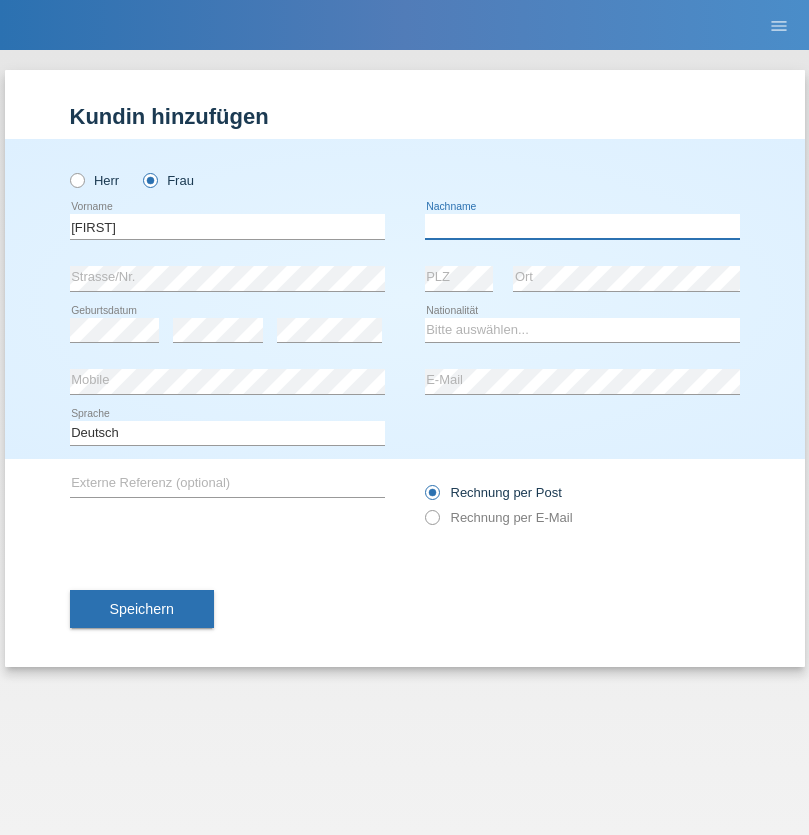 click at bounding box center (582, 226) 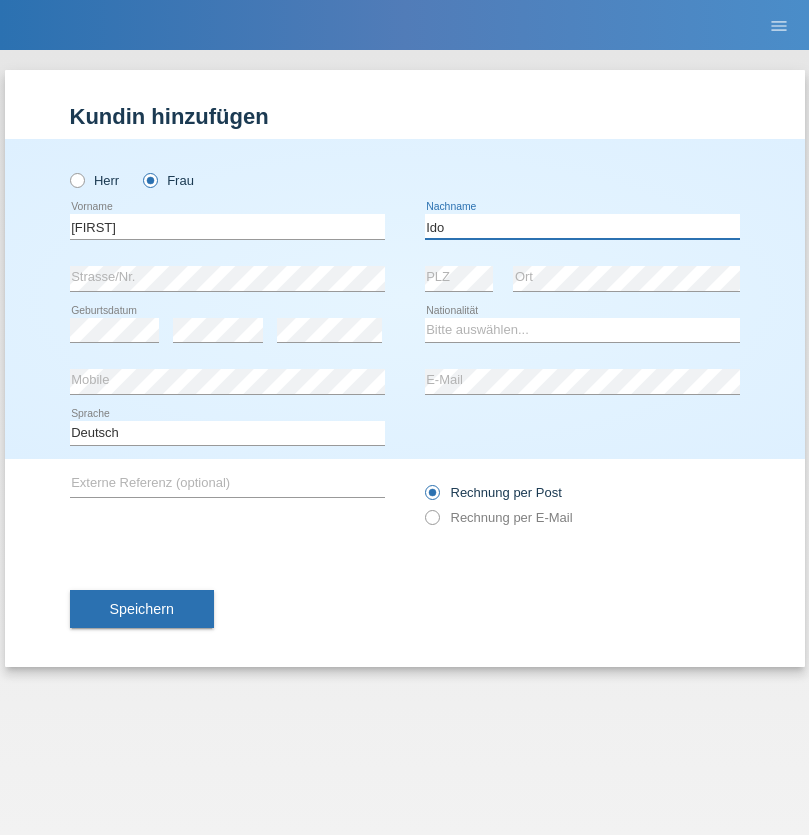 type on "Ido" 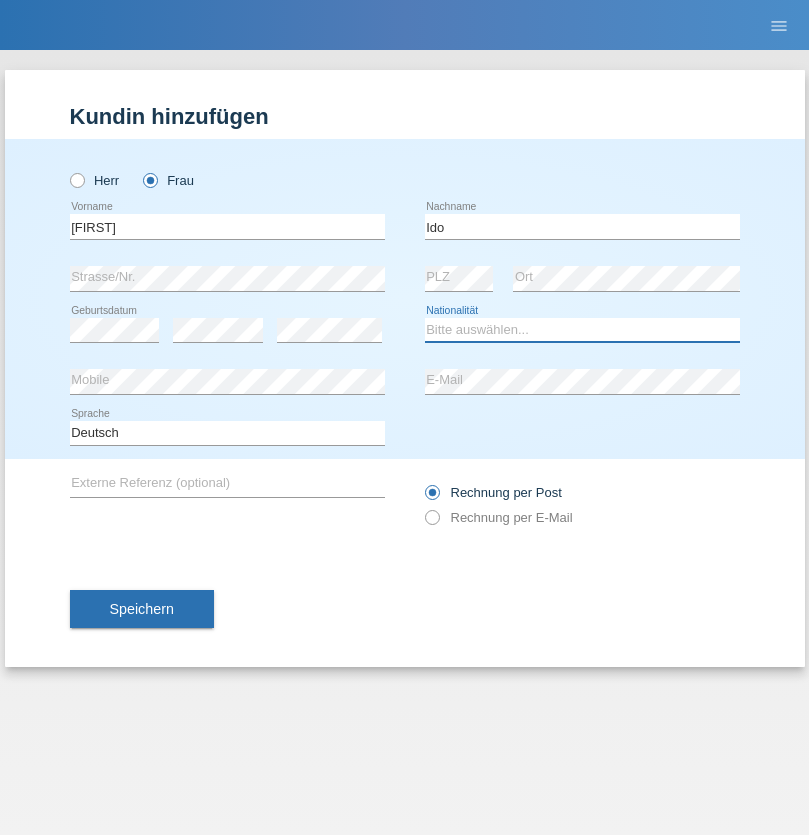 select on "CH" 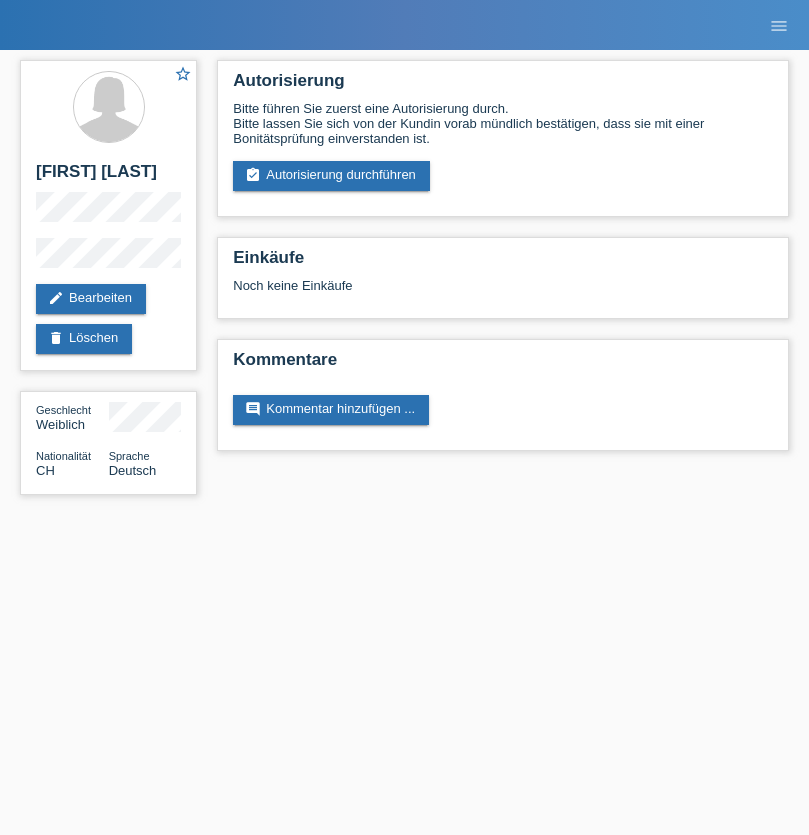 scroll, scrollTop: 0, scrollLeft: 0, axis: both 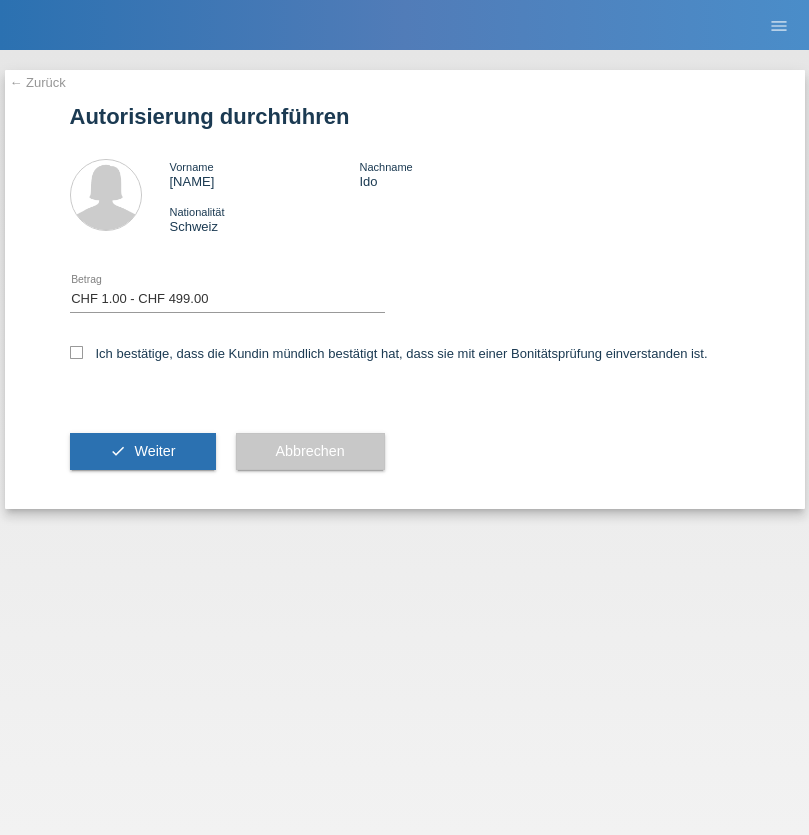 select on "1" 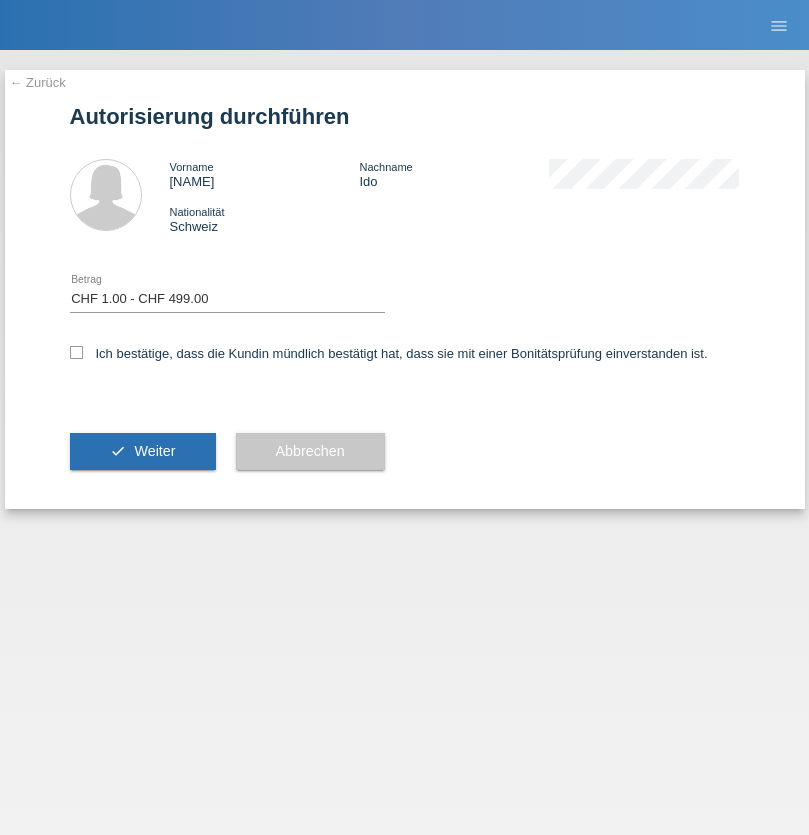 checkbox on "true" 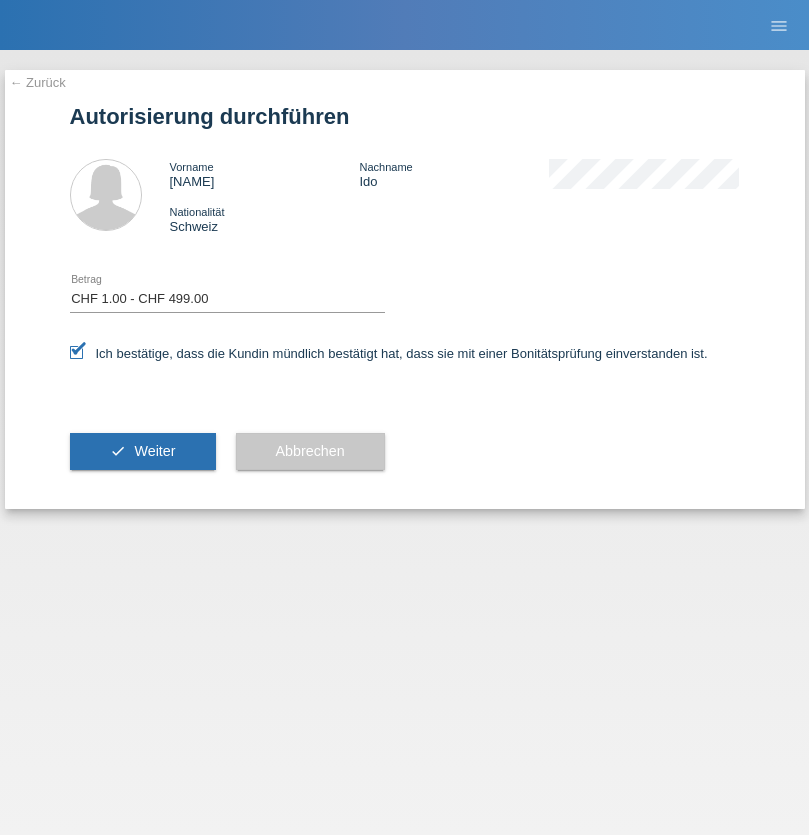 scroll, scrollTop: 0, scrollLeft: 0, axis: both 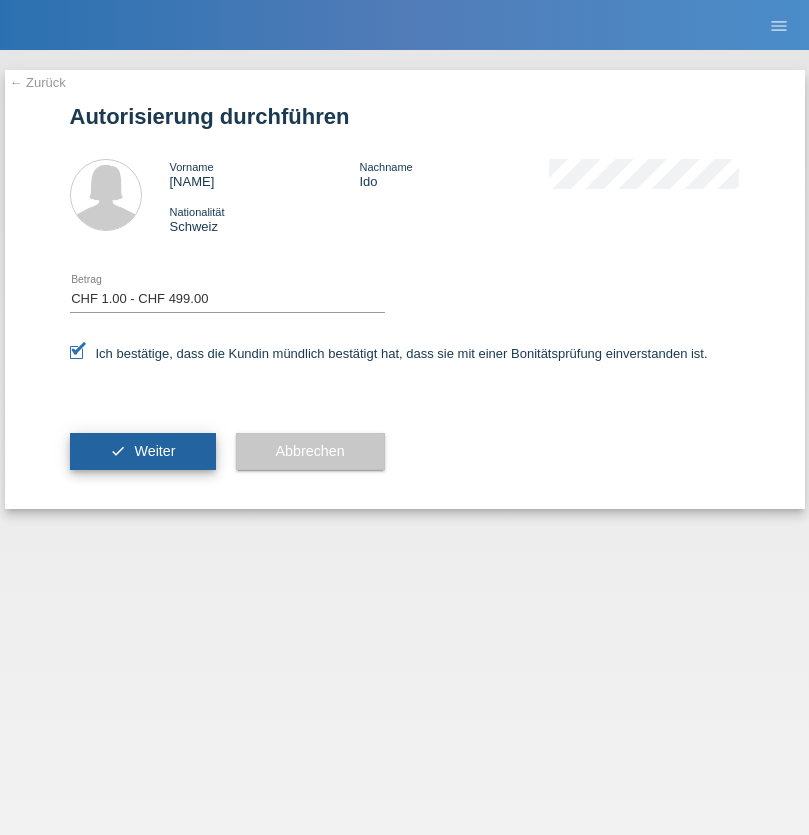 click on "Weiter" at bounding box center (154, 451) 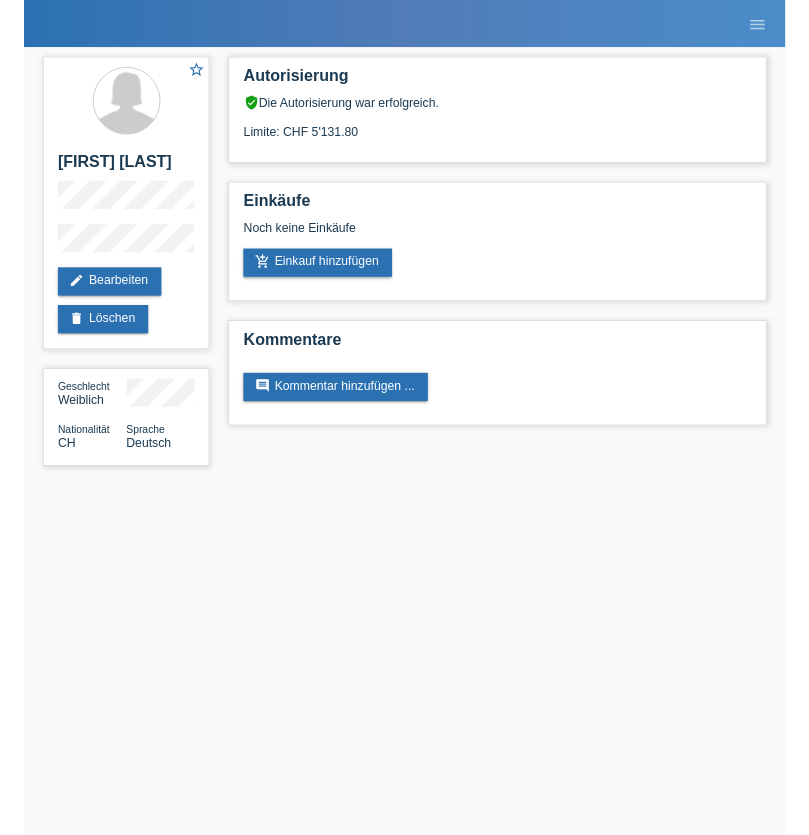 scroll, scrollTop: 0, scrollLeft: 0, axis: both 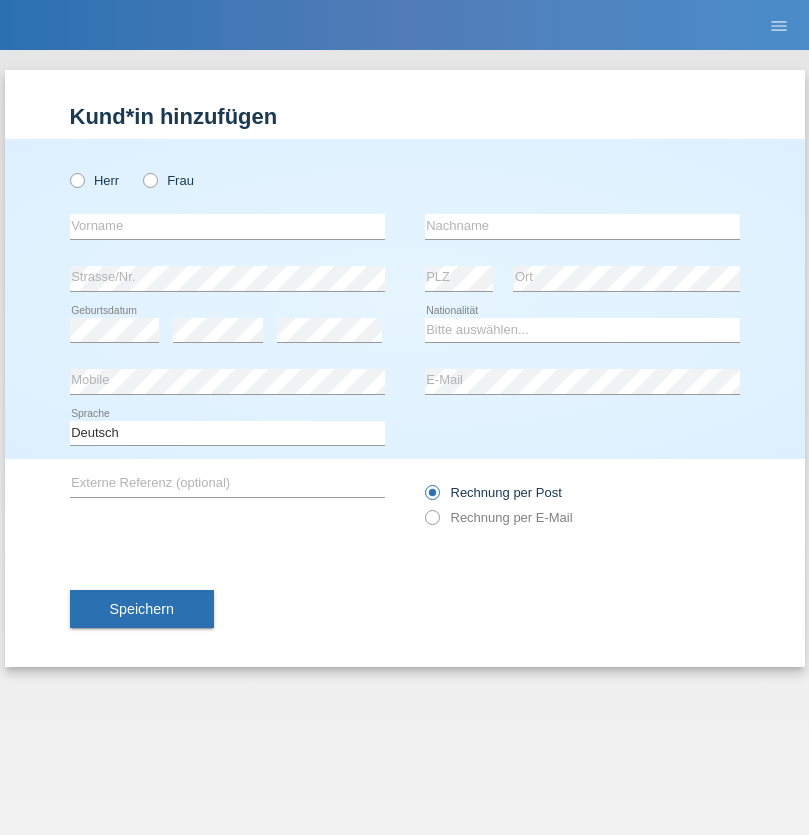 radio on "true" 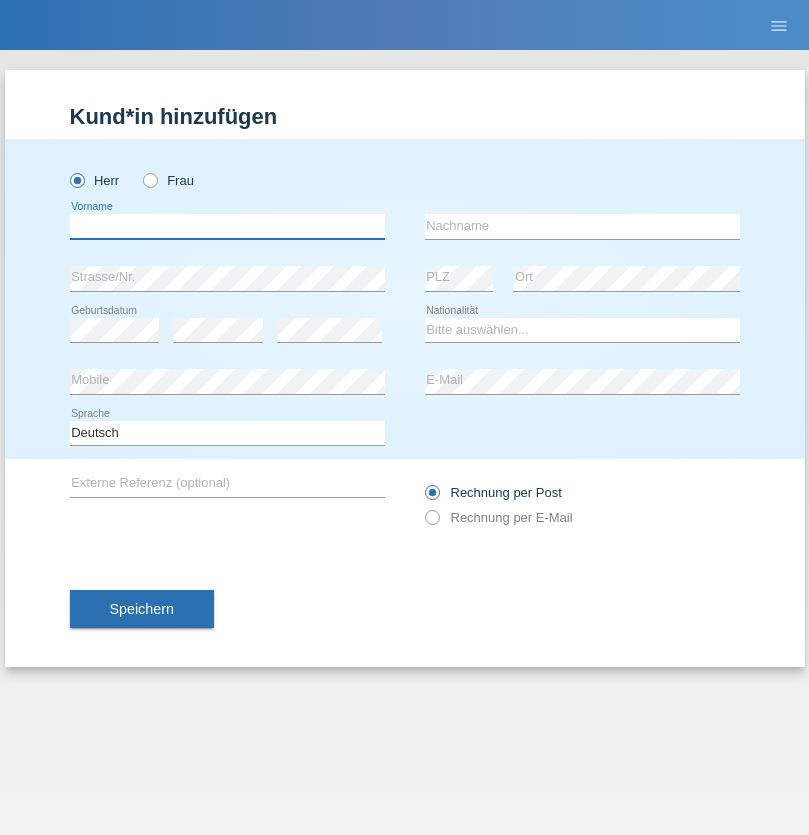 click at bounding box center (227, 226) 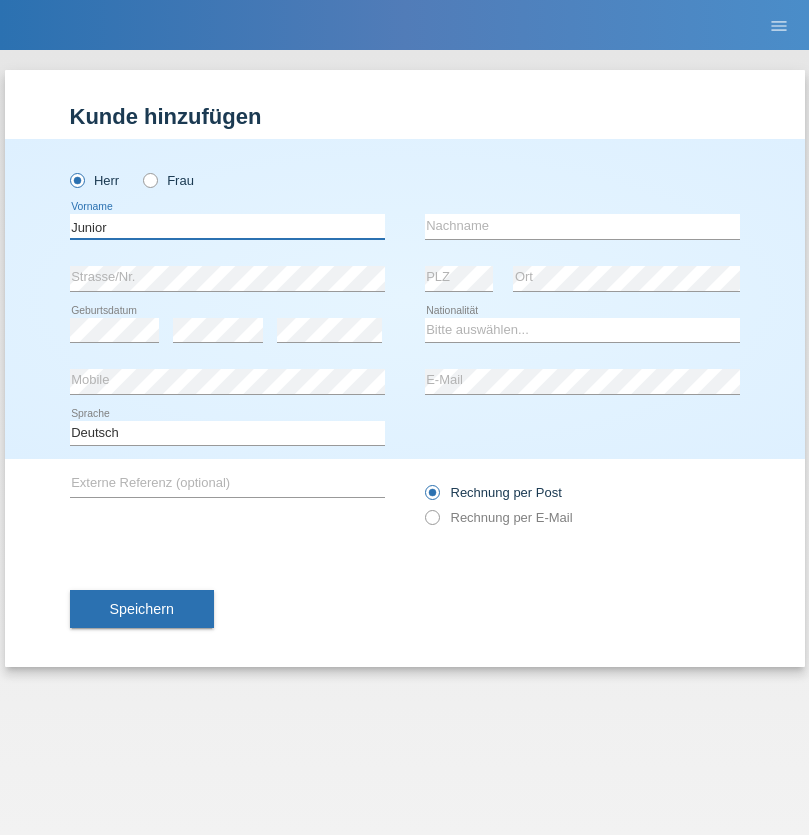 type on "Junior" 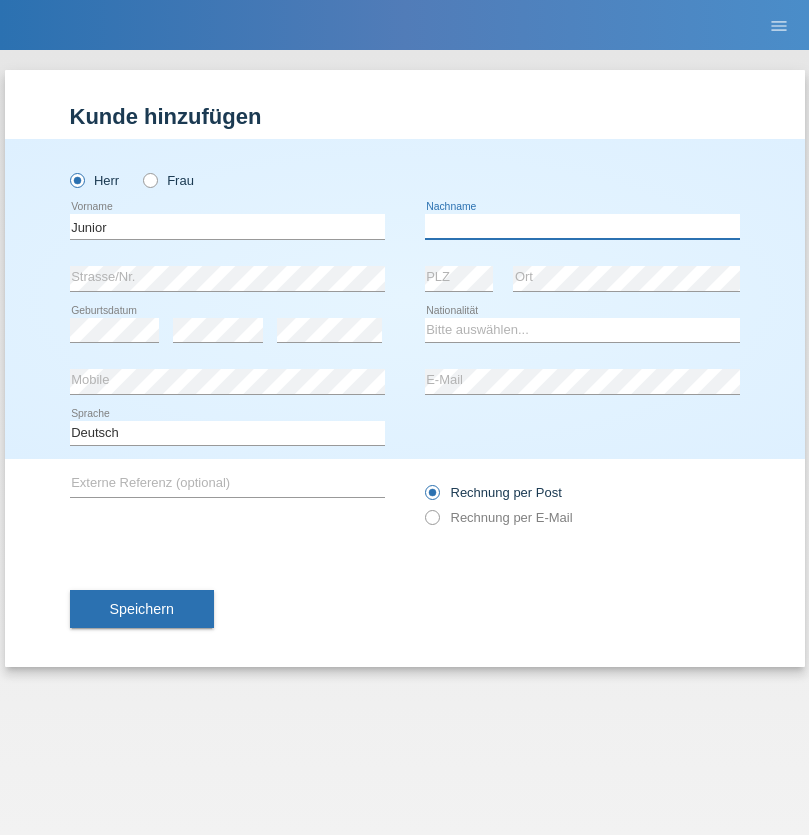 click at bounding box center (582, 226) 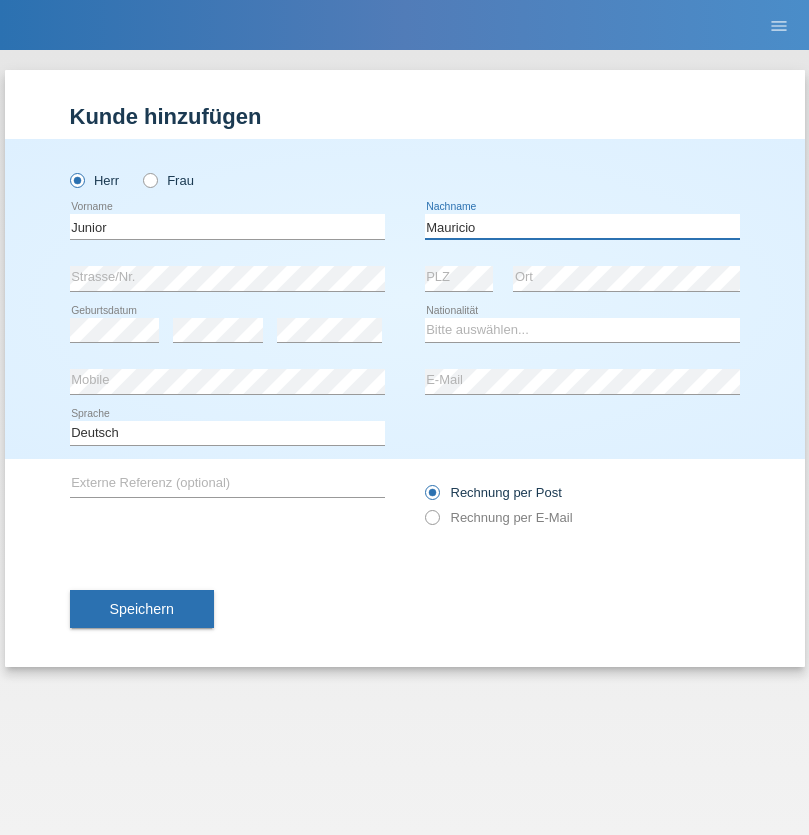 type on "Mauricio" 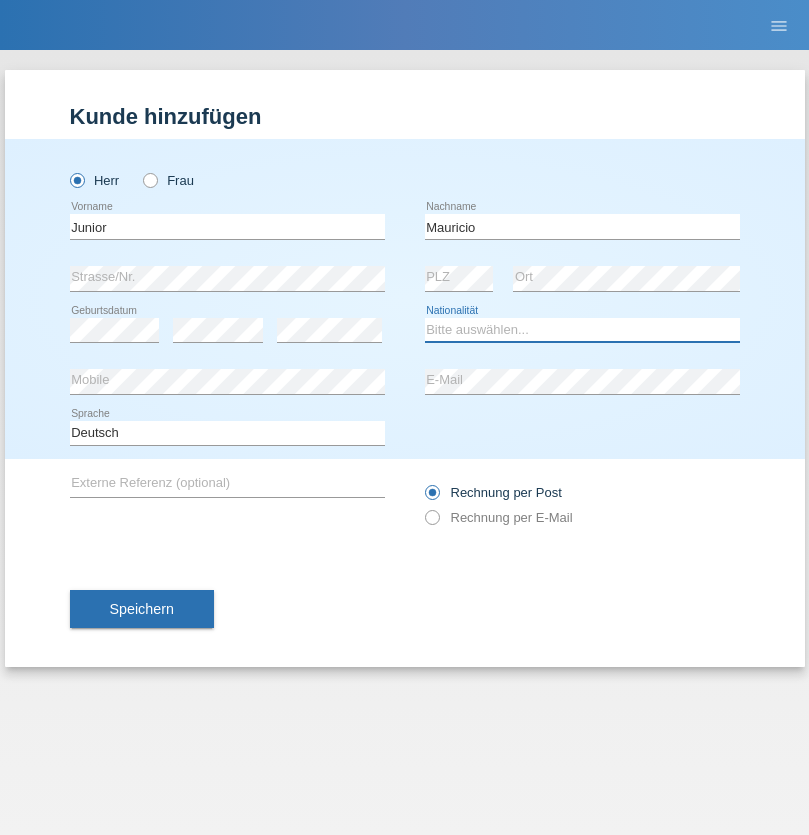select on "CH" 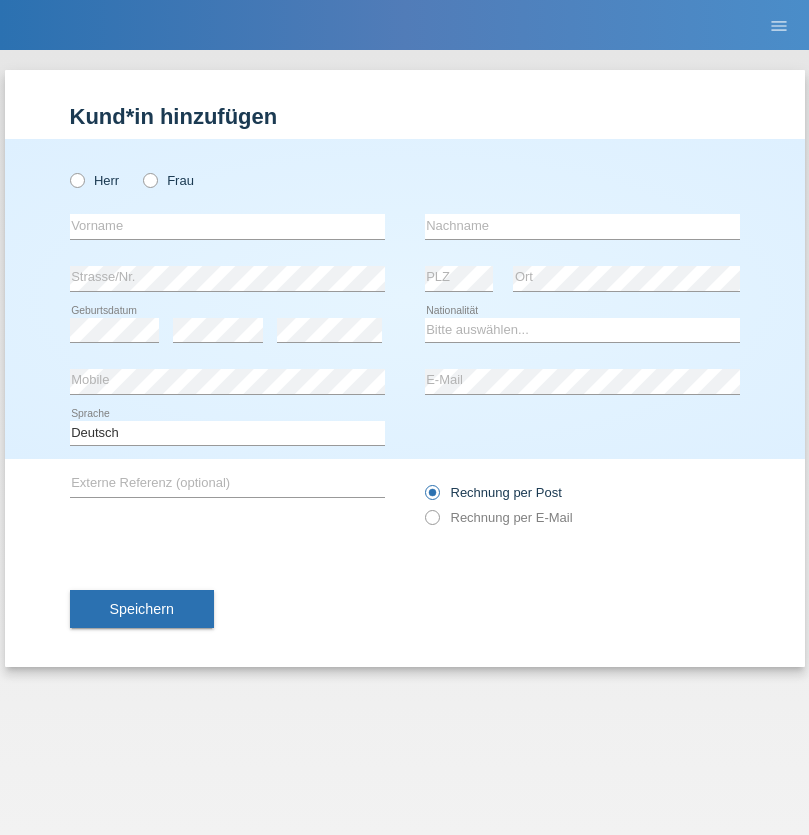 scroll, scrollTop: 0, scrollLeft: 0, axis: both 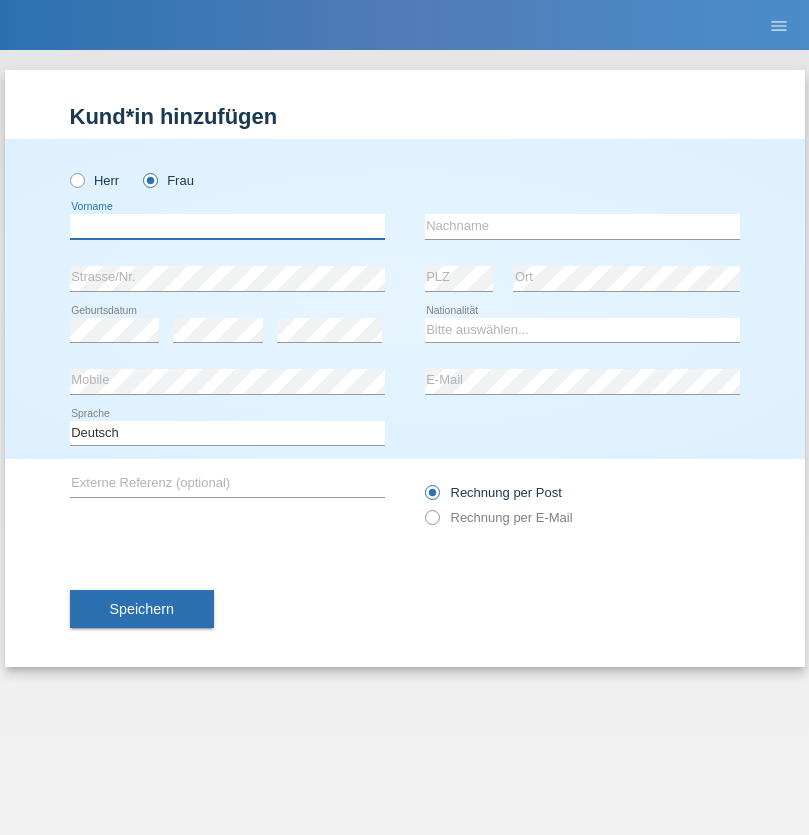 click at bounding box center (227, 226) 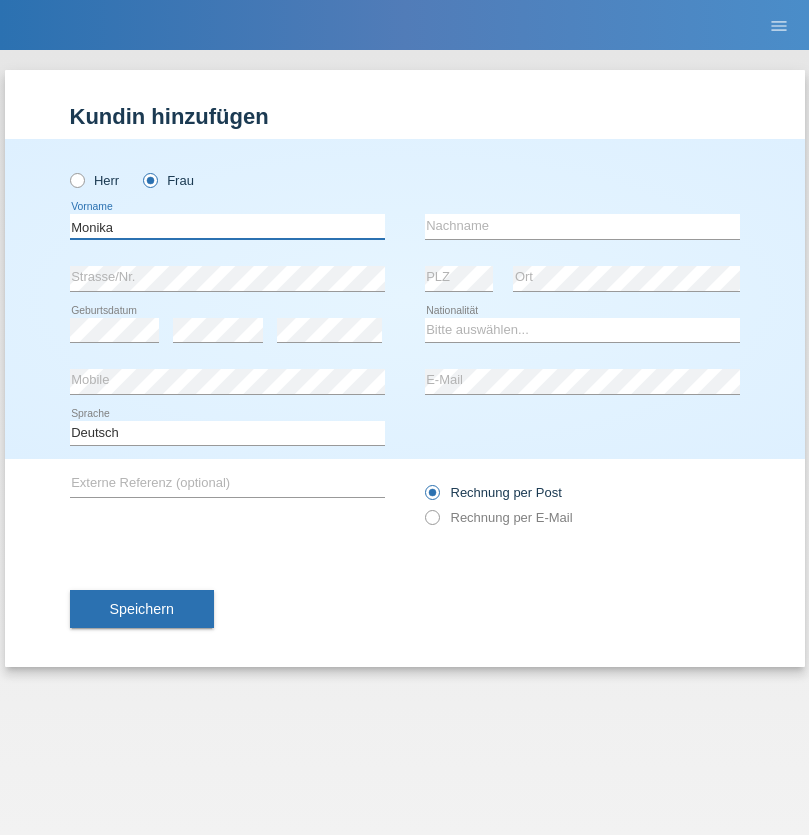 type on "Monika" 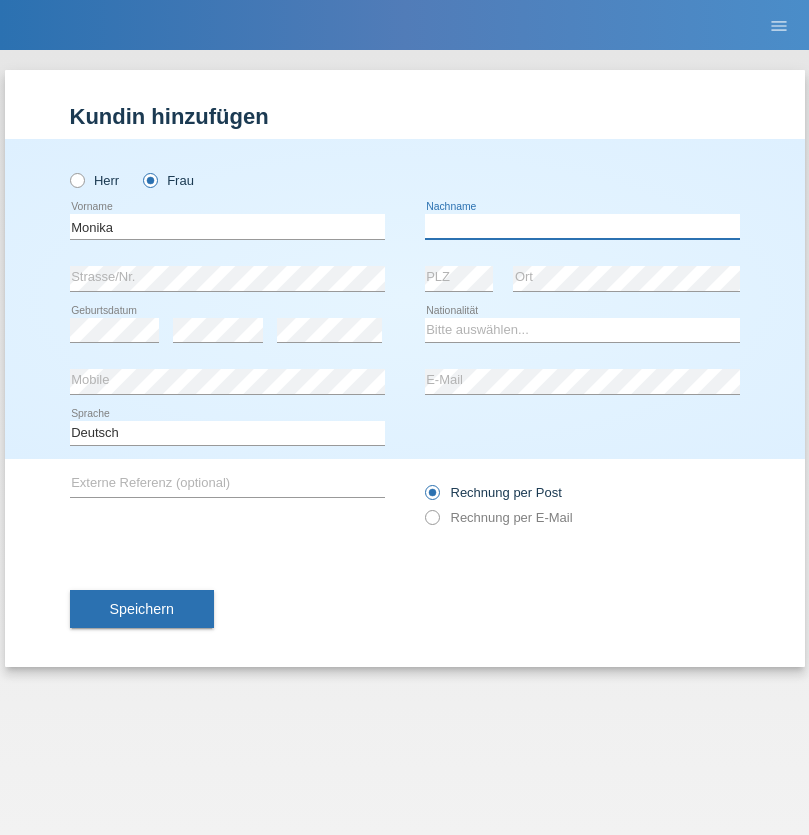 click at bounding box center [582, 226] 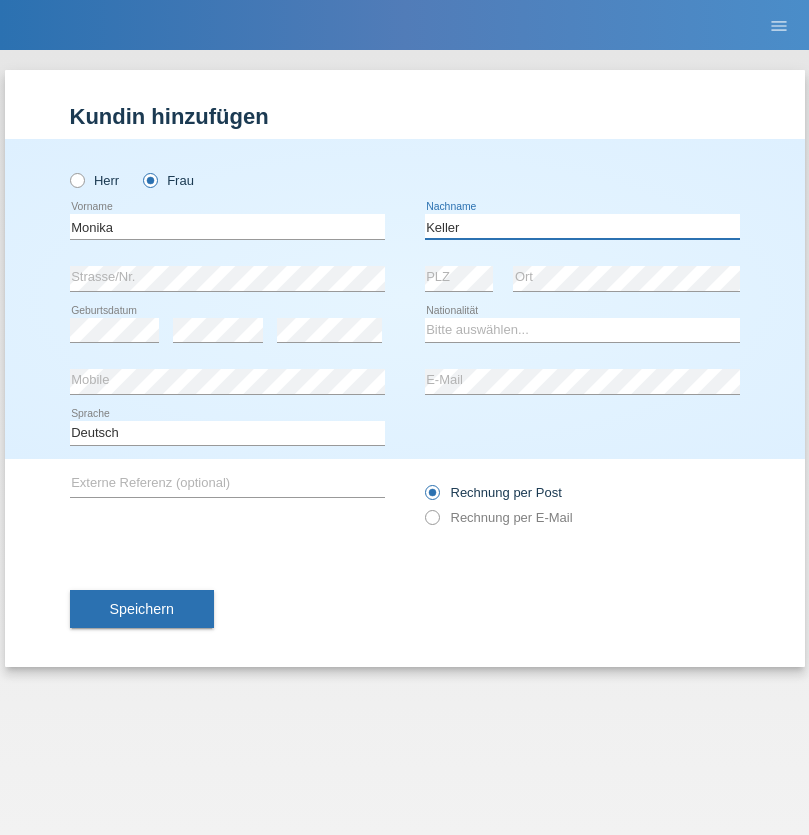 type on "Keller" 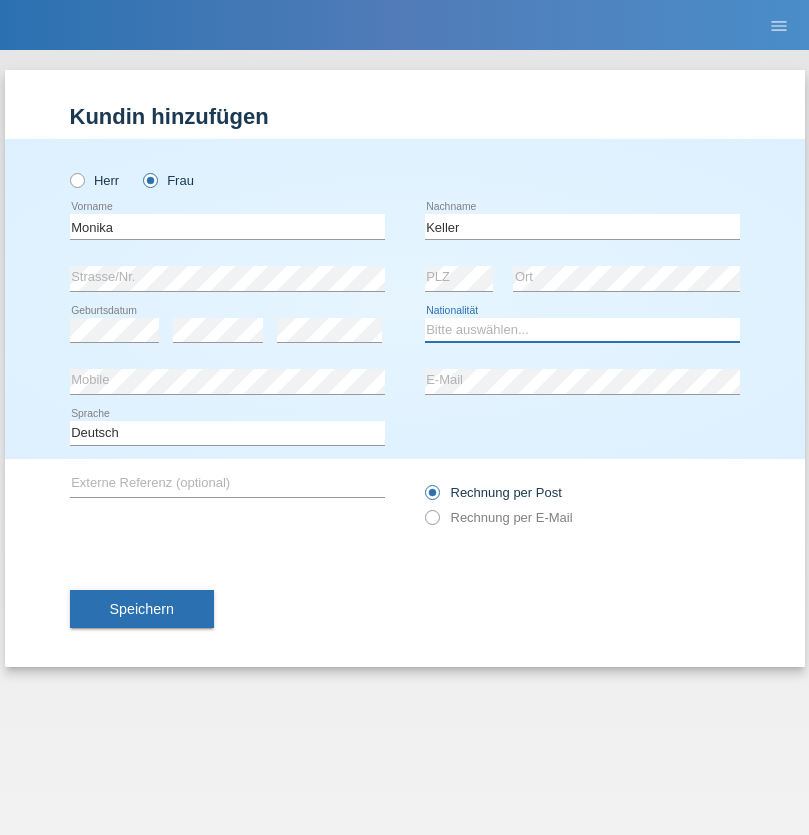 select on "CH" 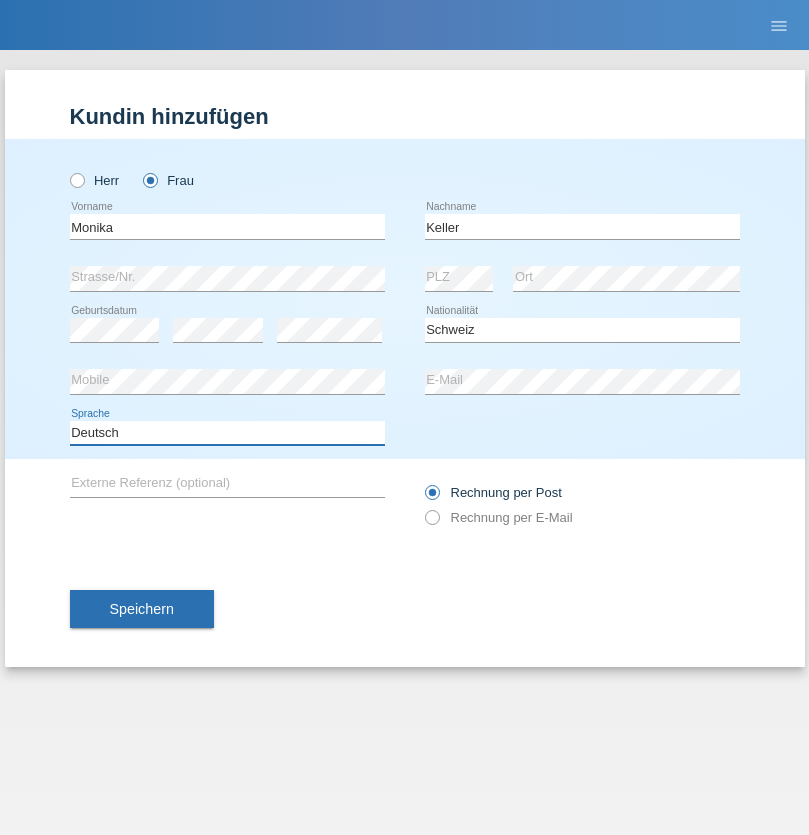 select on "en" 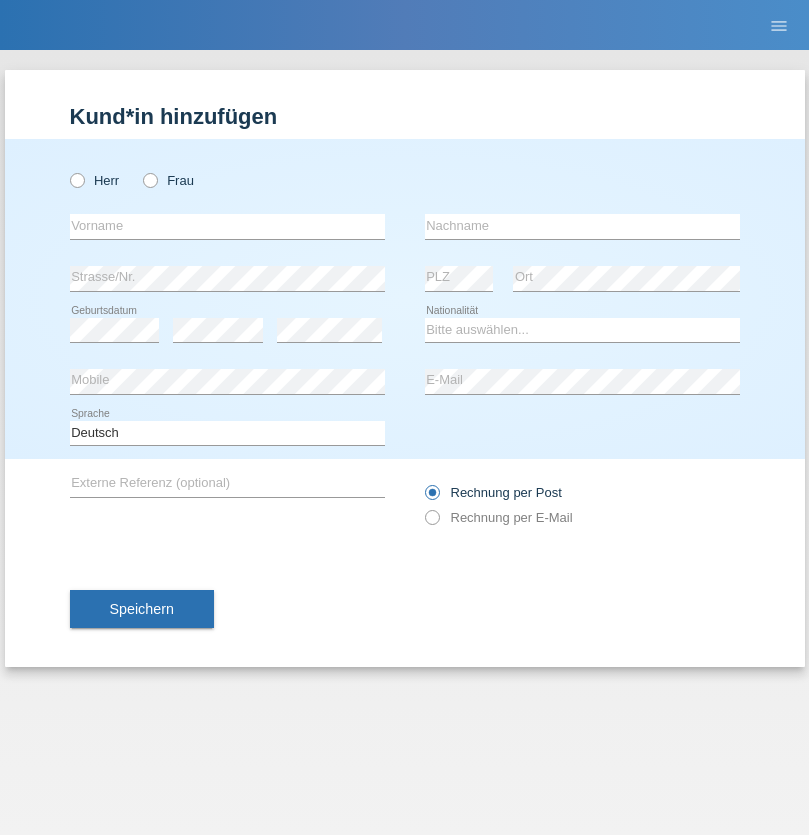 scroll, scrollTop: 0, scrollLeft: 0, axis: both 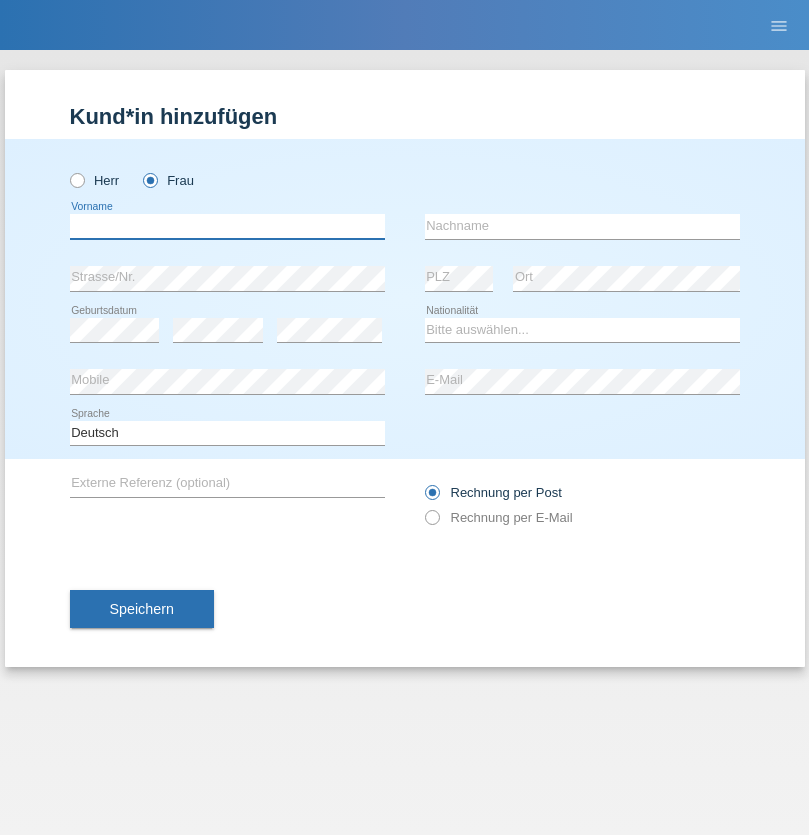 click at bounding box center [227, 226] 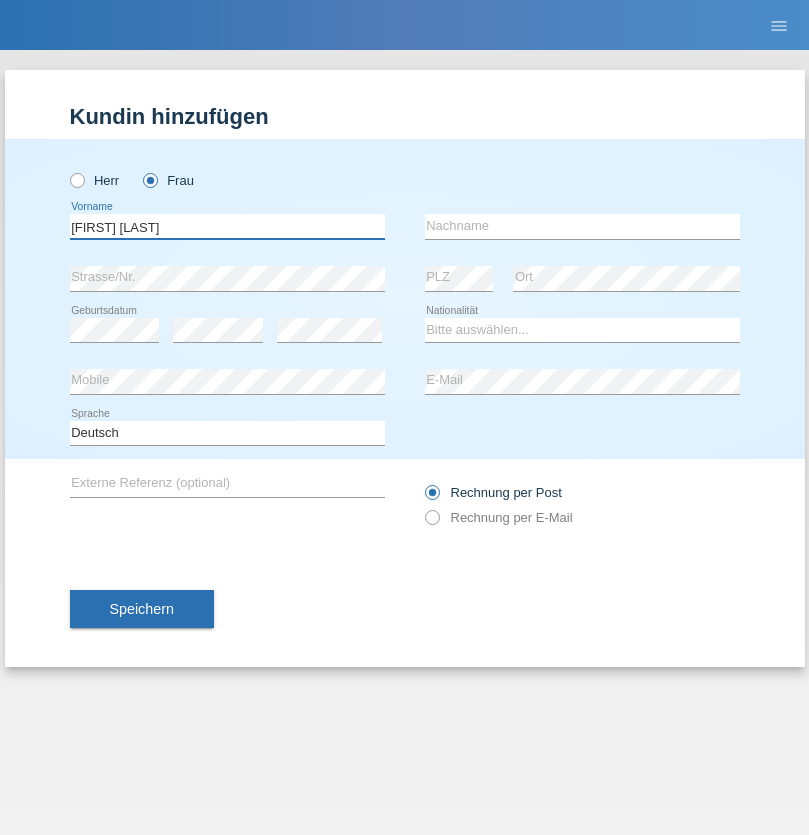 type on "Maria Fernanda" 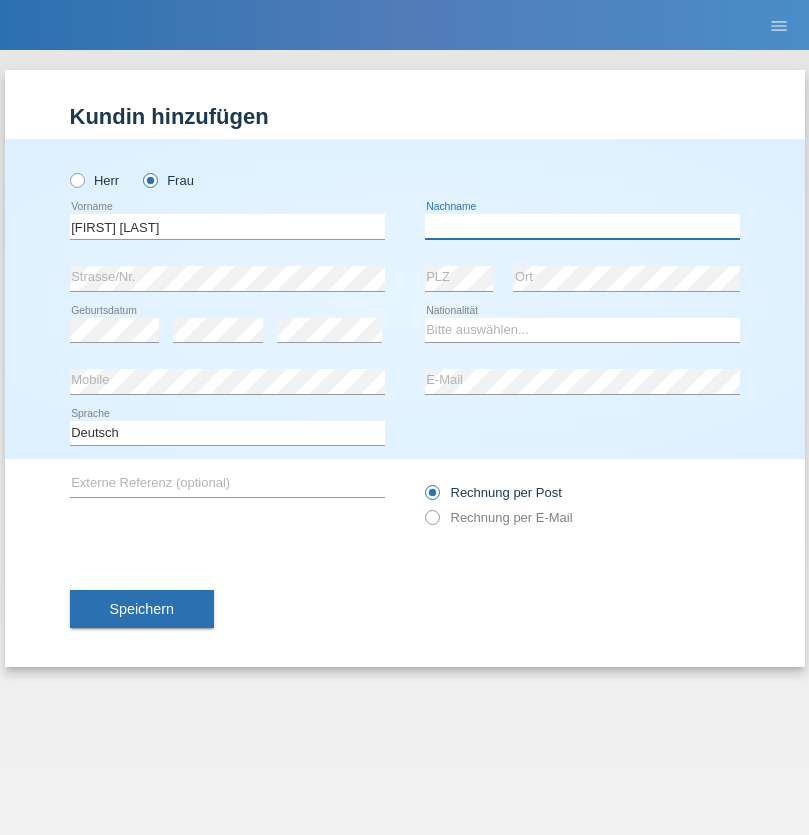 click at bounding box center [582, 226] 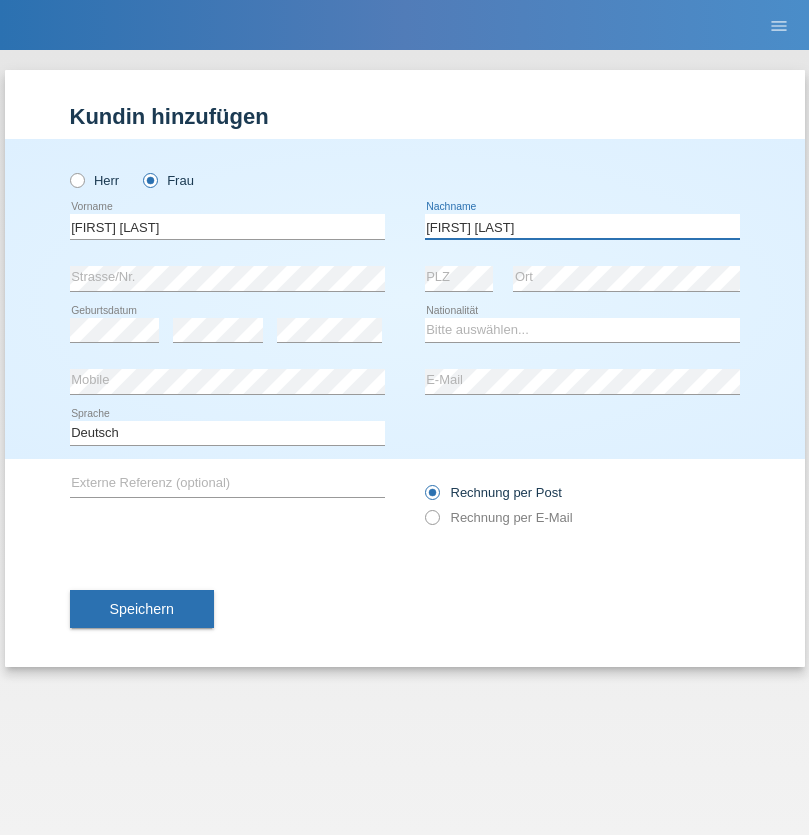 type on "Knusel Campillo" 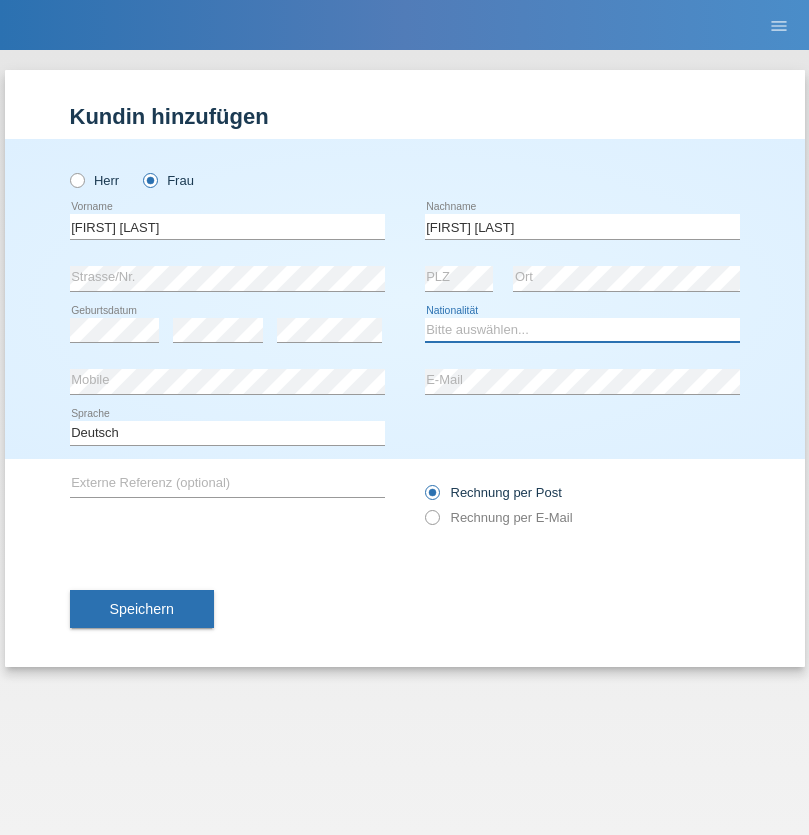 select on "CH" 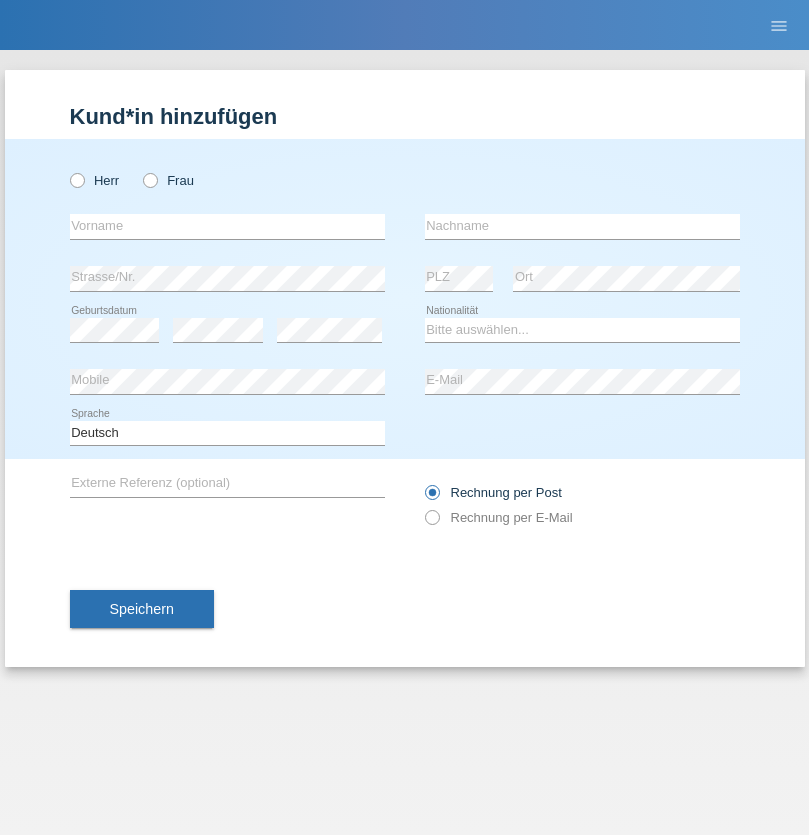 scroll, scrollTop: 0, scrollLeft: 0, axis: both 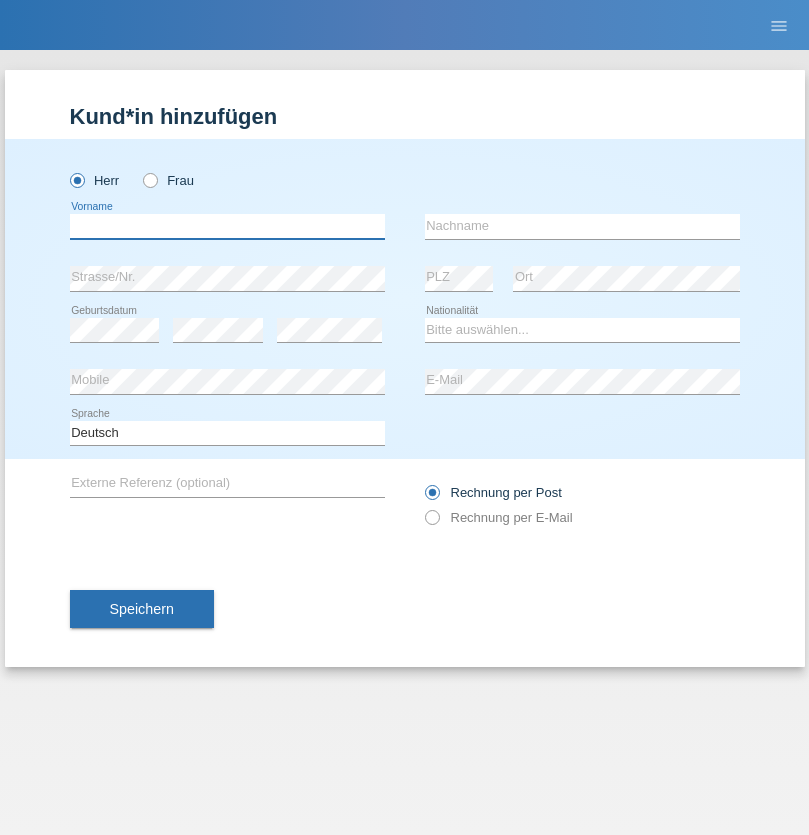 click at bounding box center (227, 226) 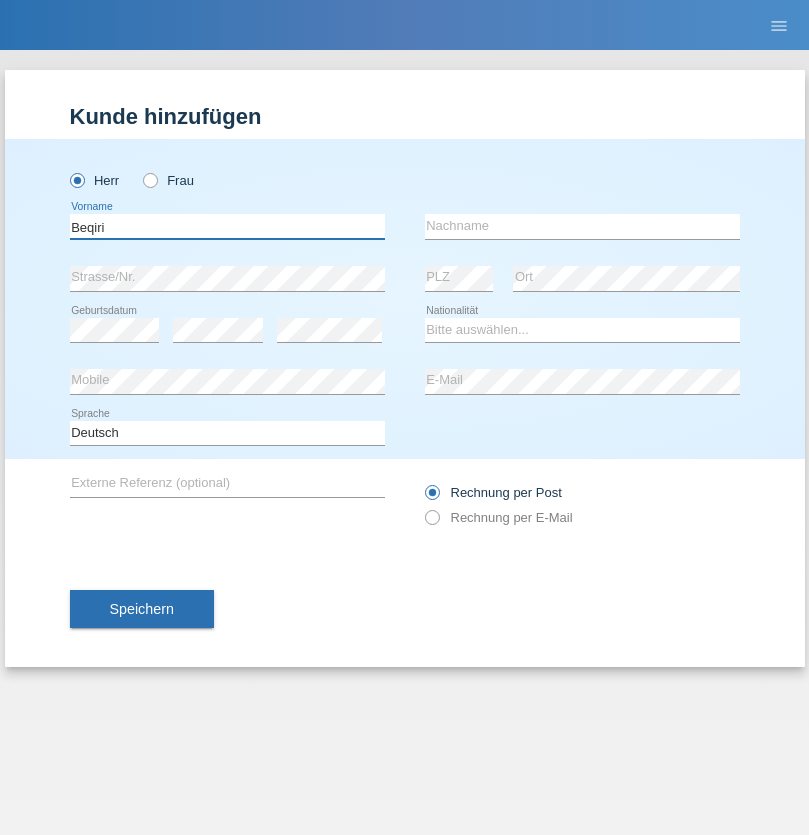 type on "Beqiri" 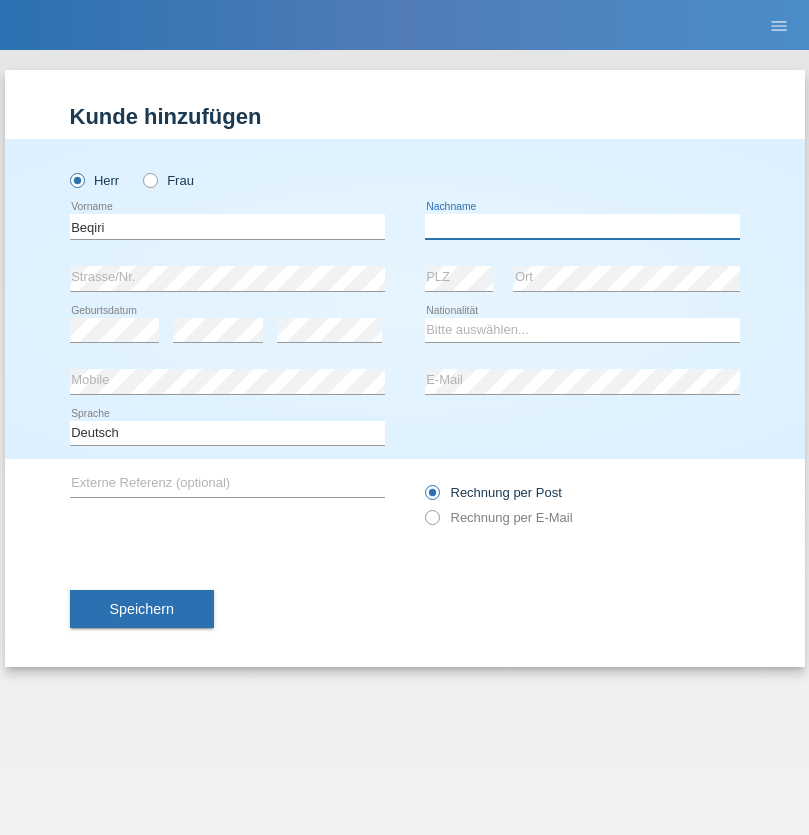 click at bounding box center [582, 226] 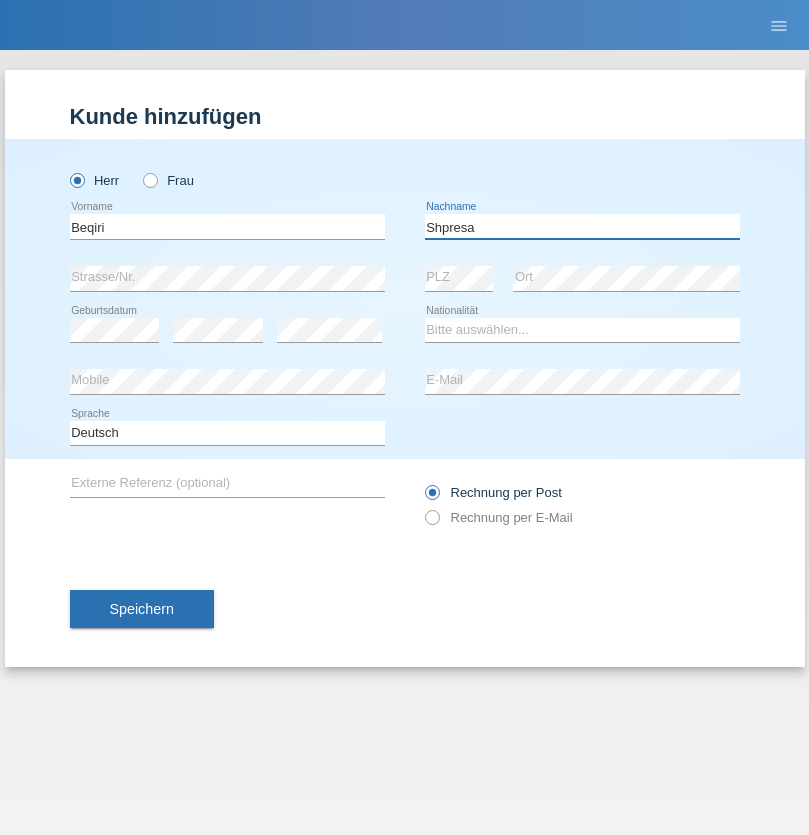 type on "Shpresa" 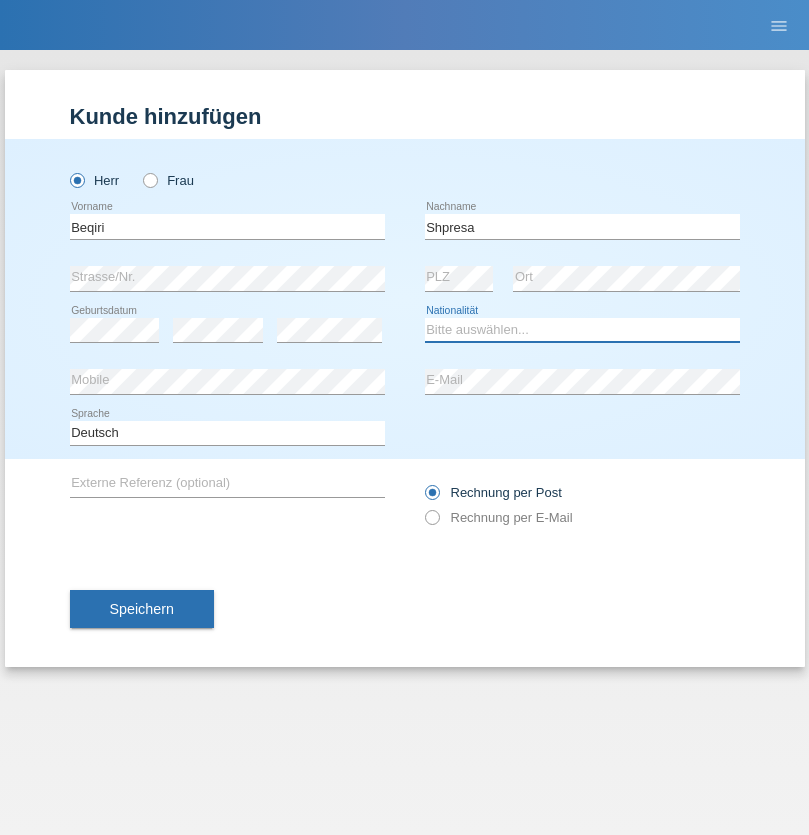 select on "XK" 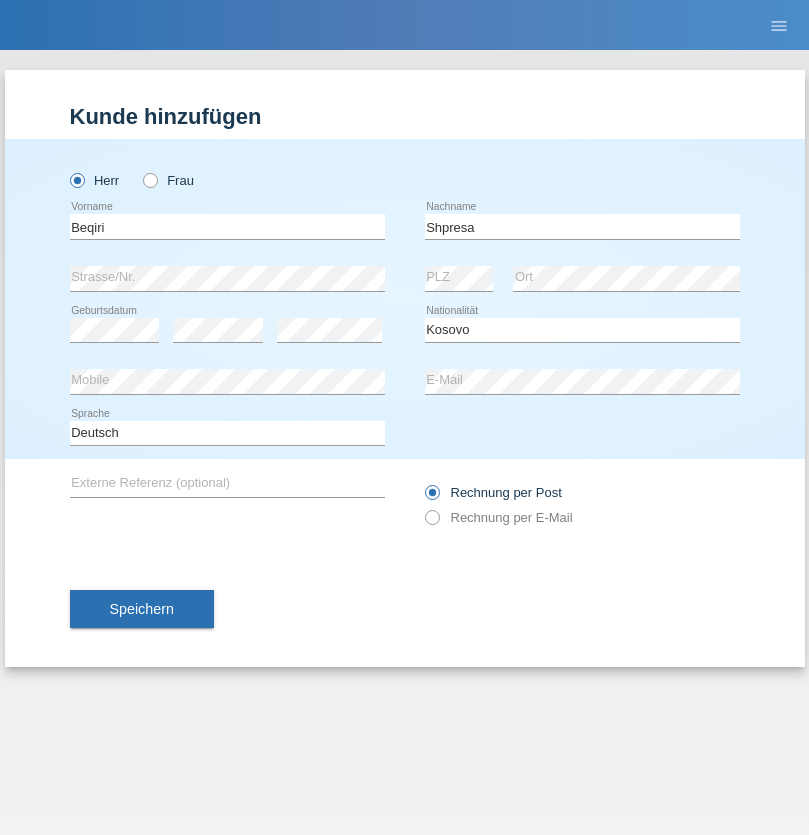 select on "C" 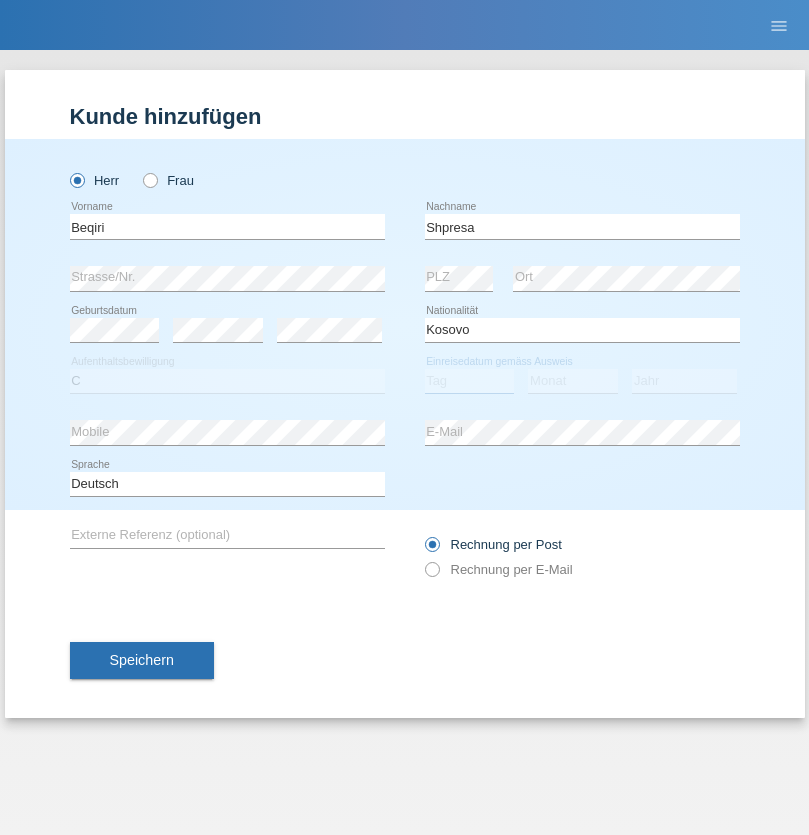 select on "08" 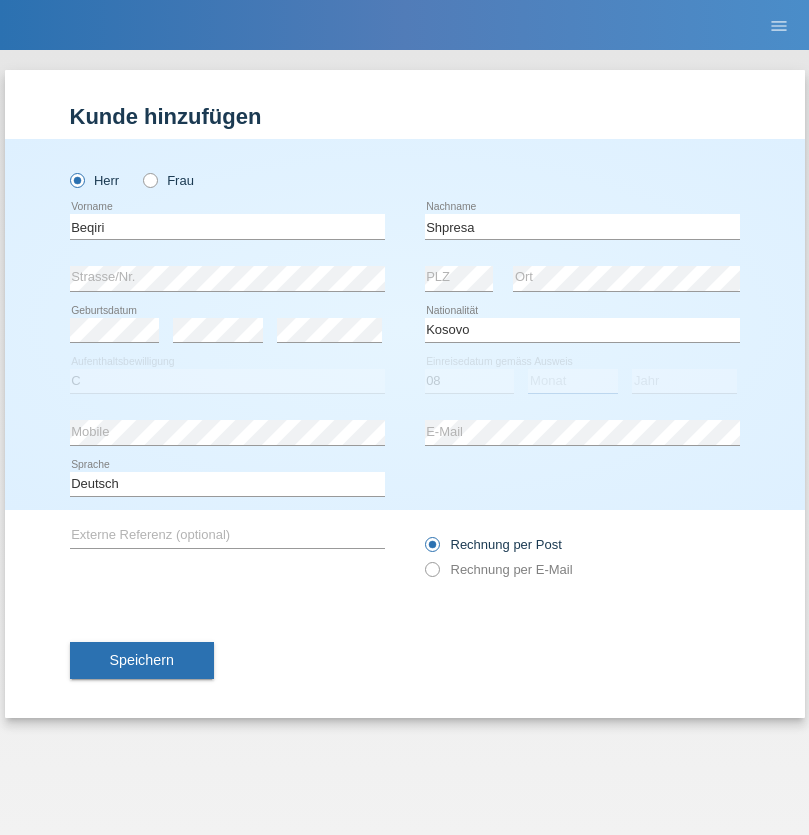 select on "02" 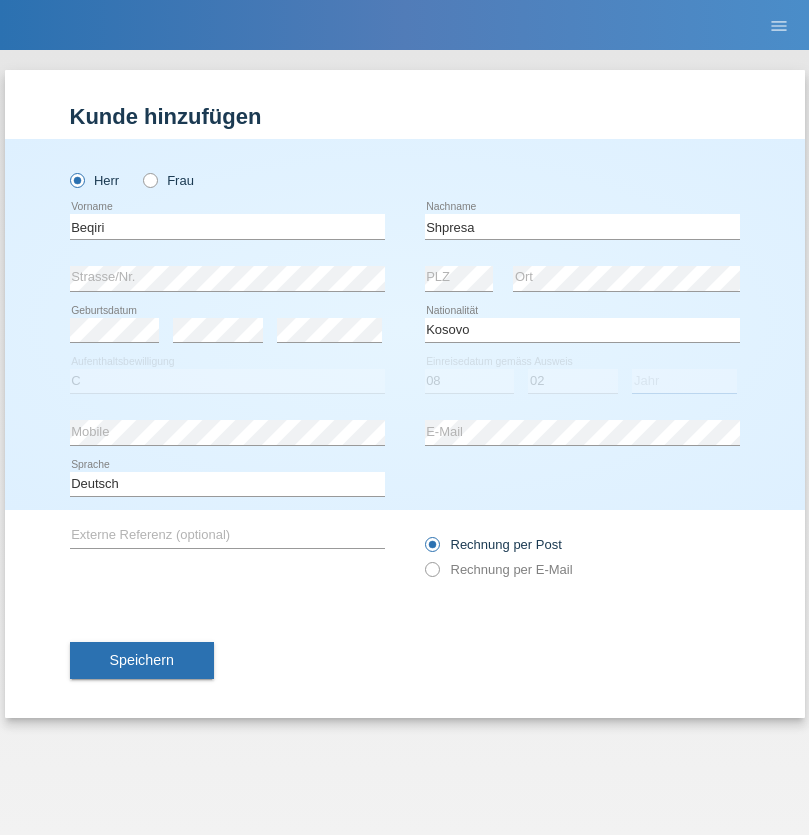 select on "1979" 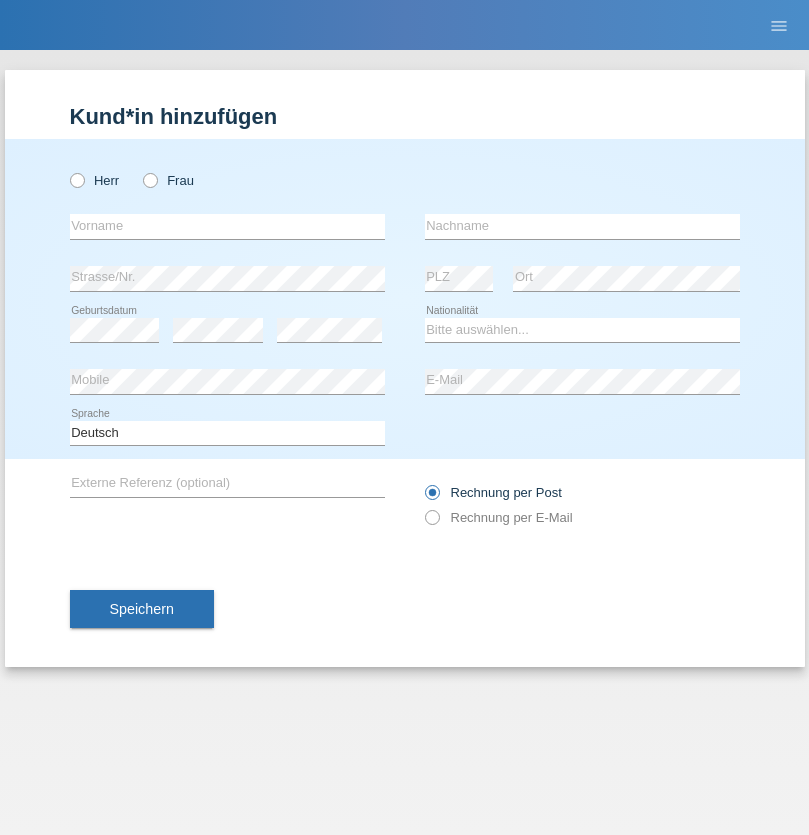 scroll, scrollTop: 0, scrollLeft: 0, axis: both 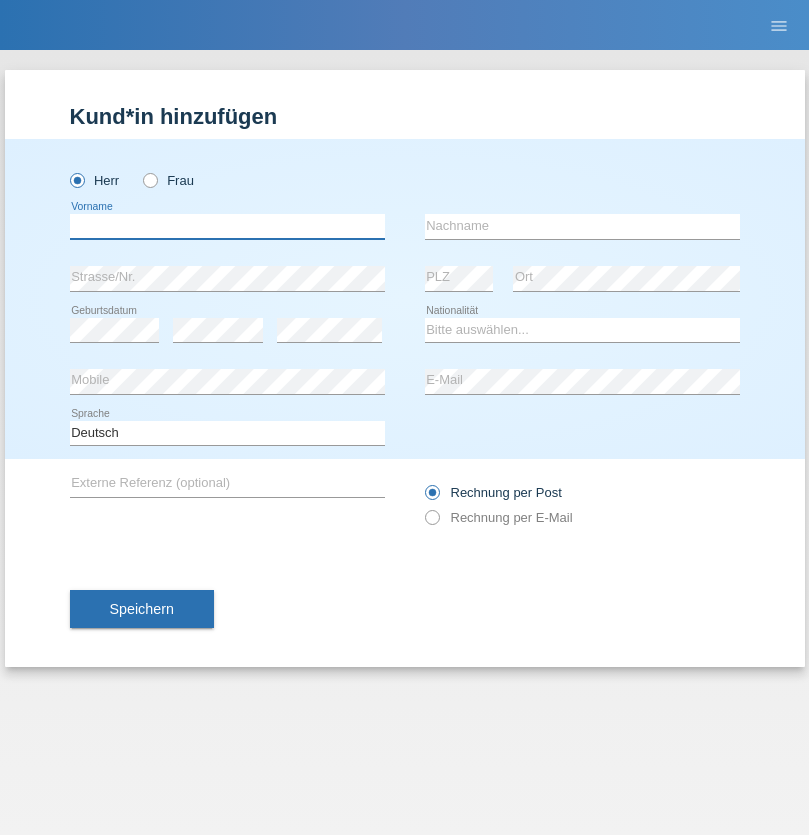 click at bounding box center [227, 226] 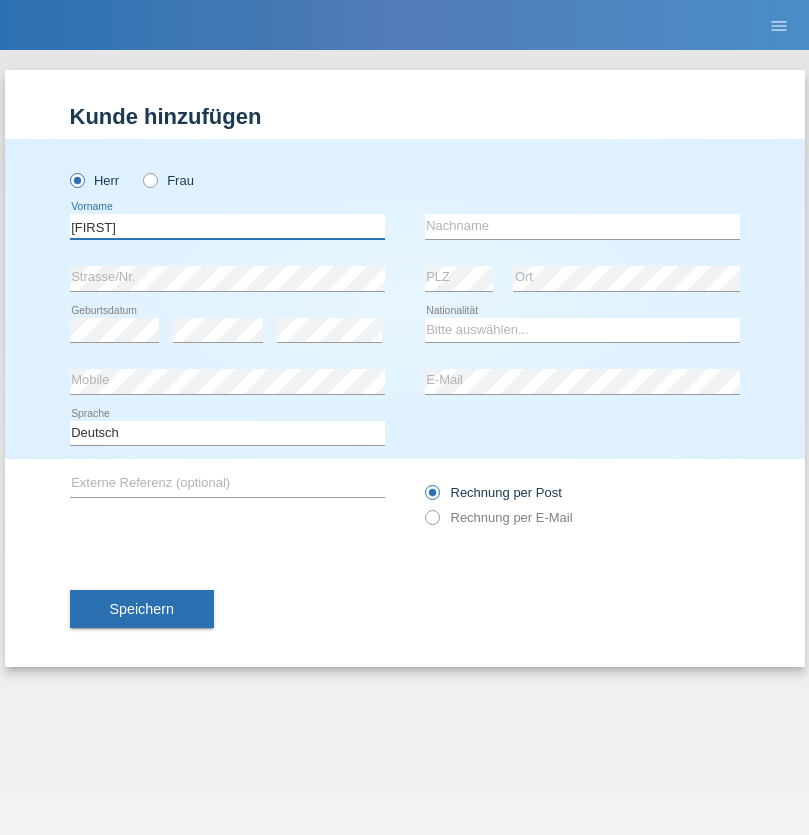 type on "[FIRST]" 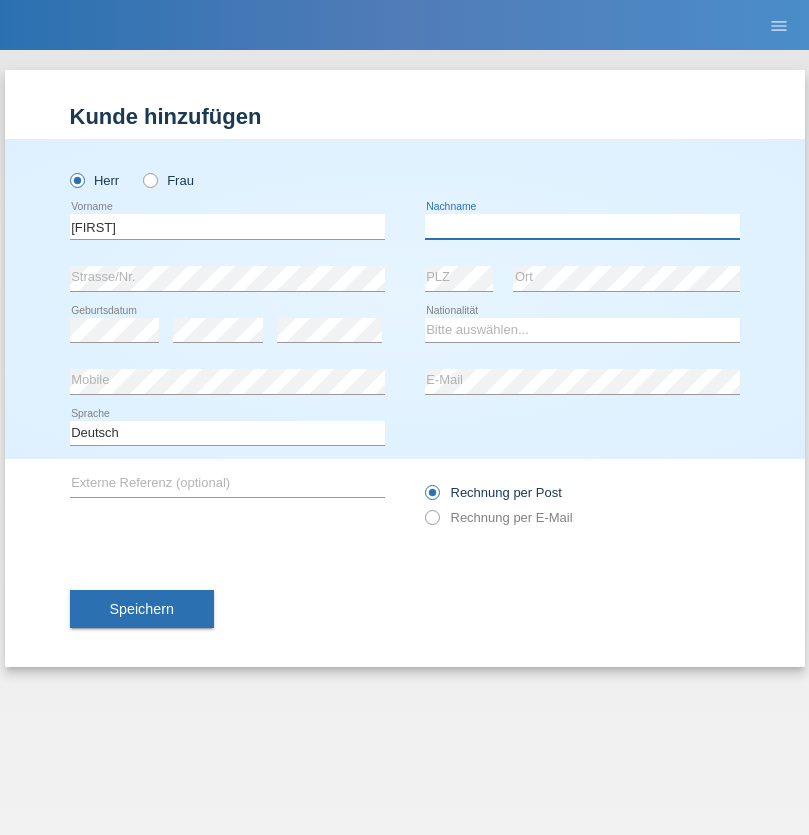 click at bounding box center (582, 226) 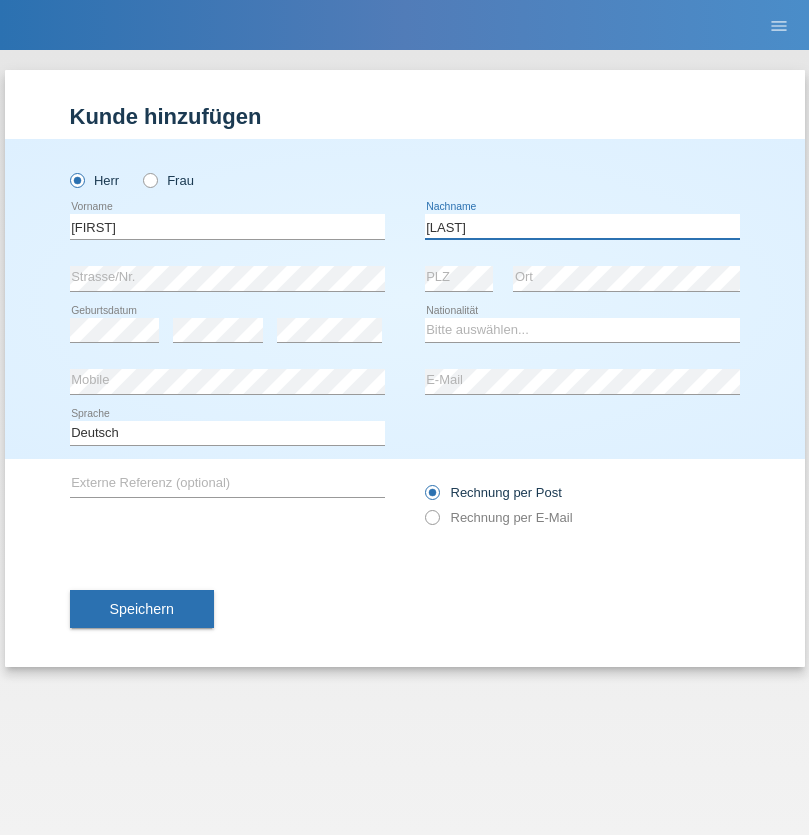type on "[LAST]" 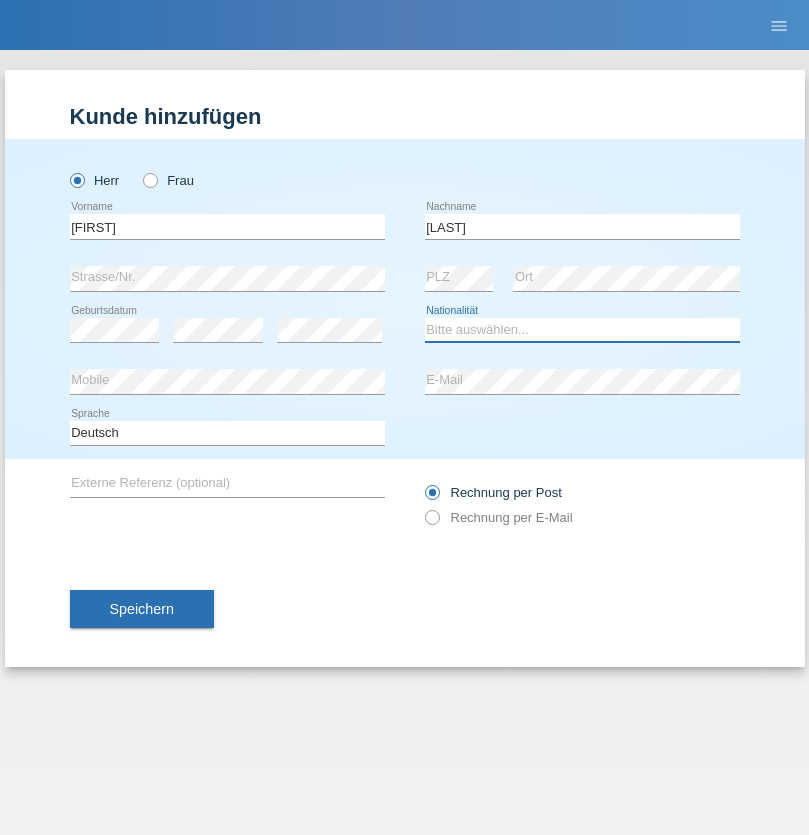 select on "CH" 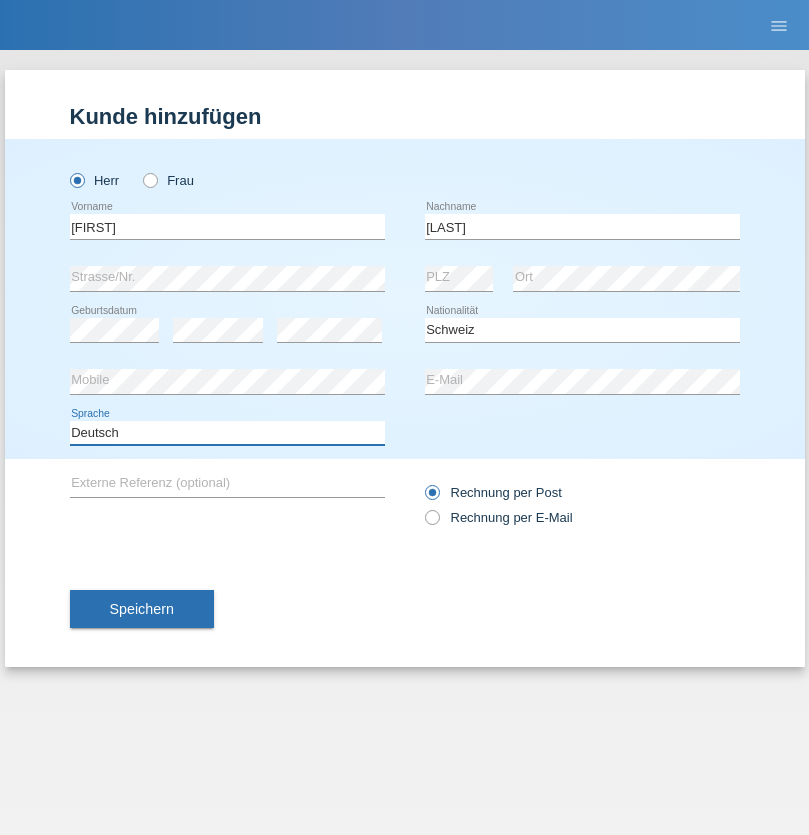 select on "en" 